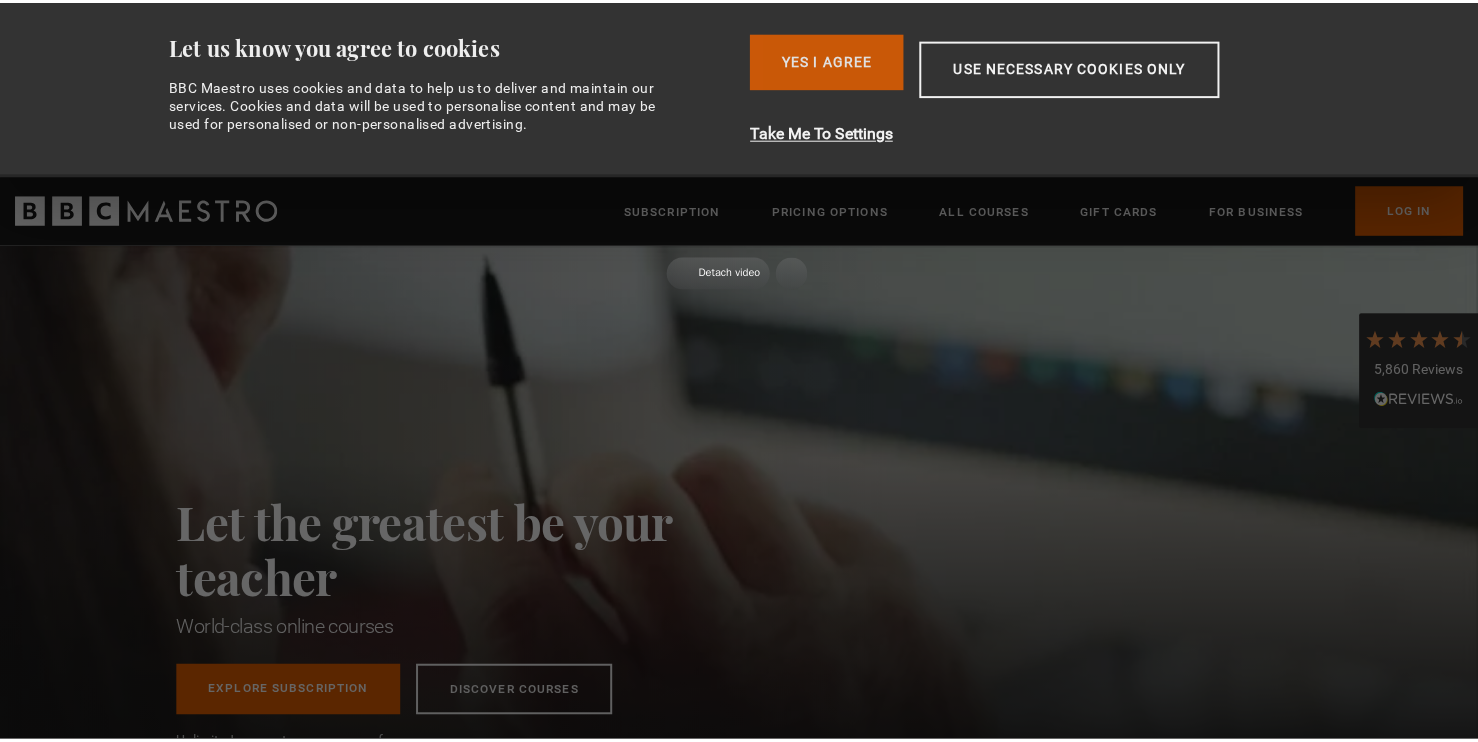 scroll, scrollTop: 0, scrollLeft: 0, axis: both 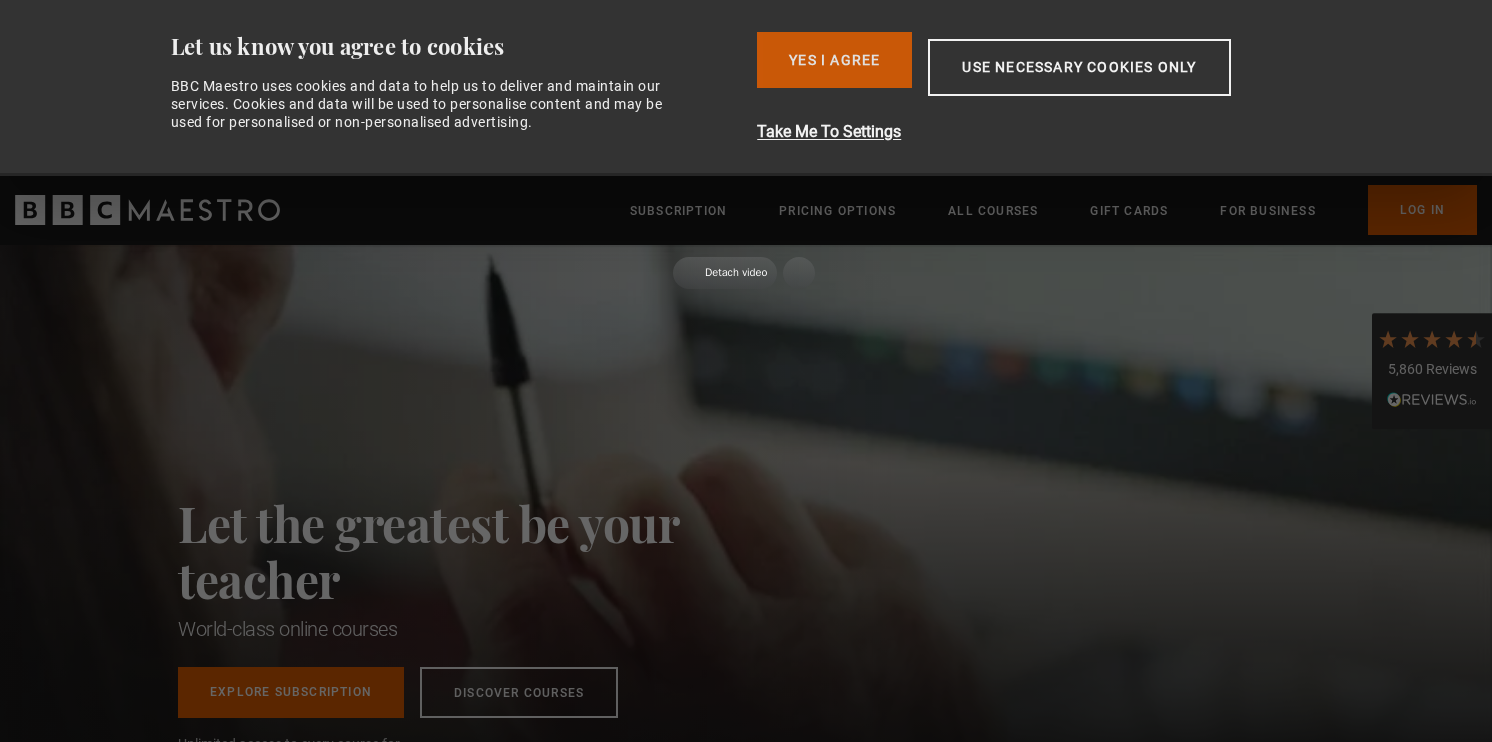 click on "Yes I Agree" at bounding box center [834, 60] 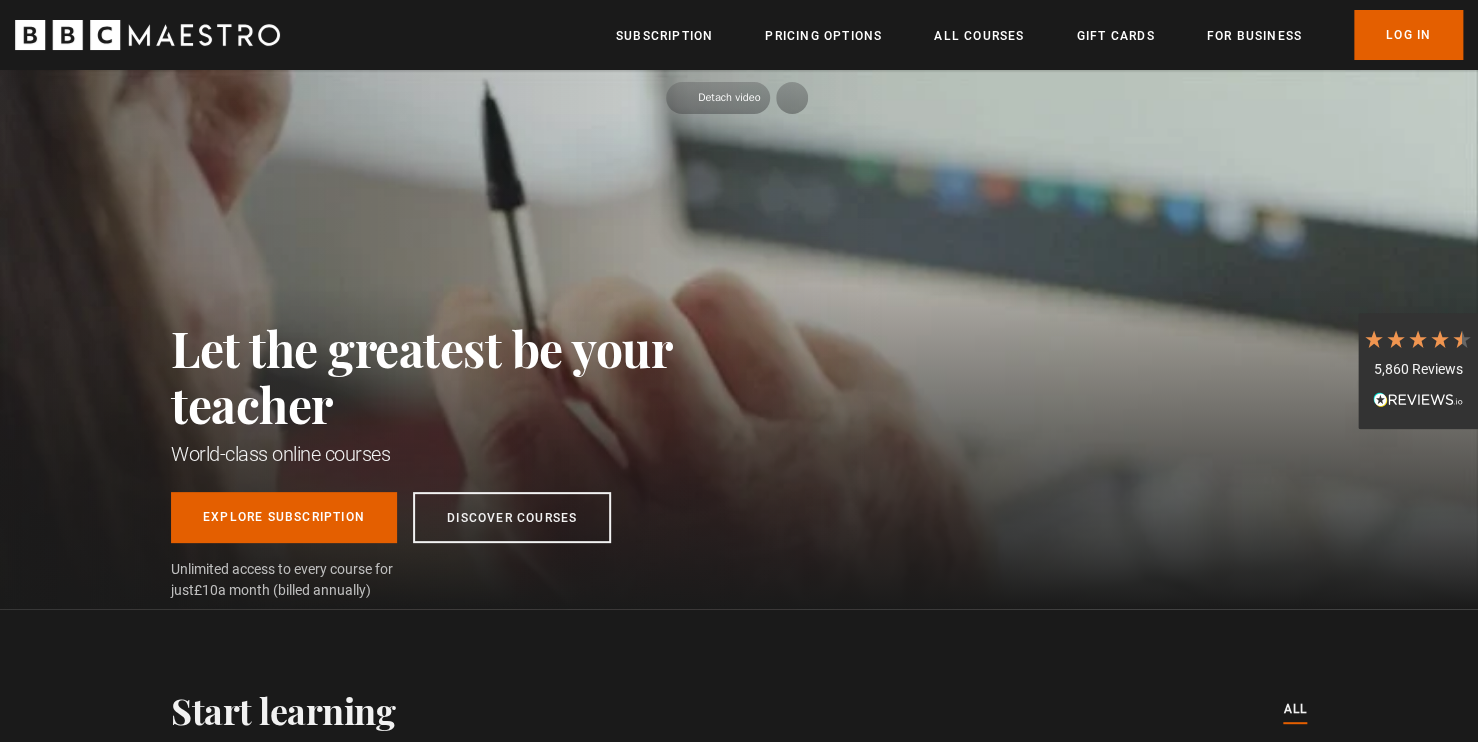 scroll, scrollTop: 0, scrollLeft: 0, axis: both 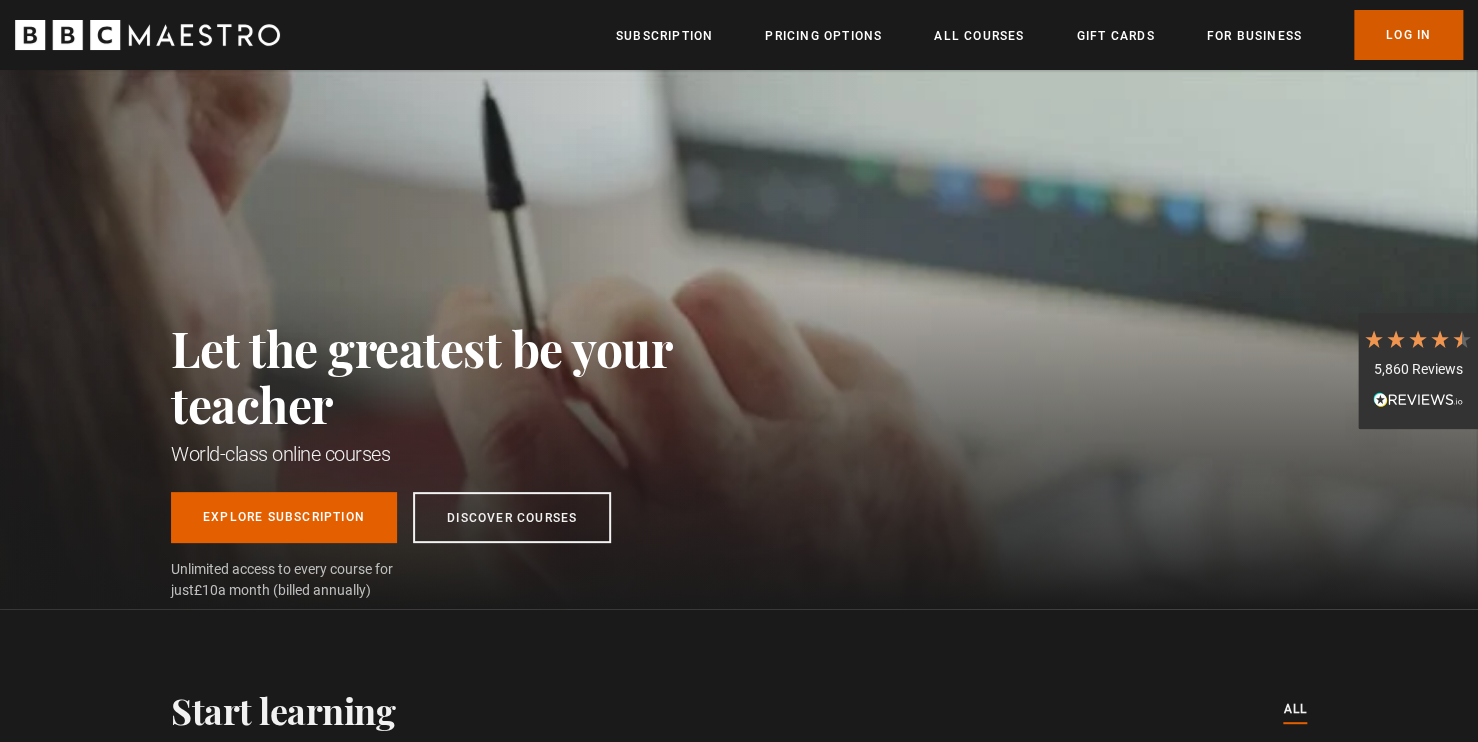 click on "Log In" at bounding box center [1408, 35] 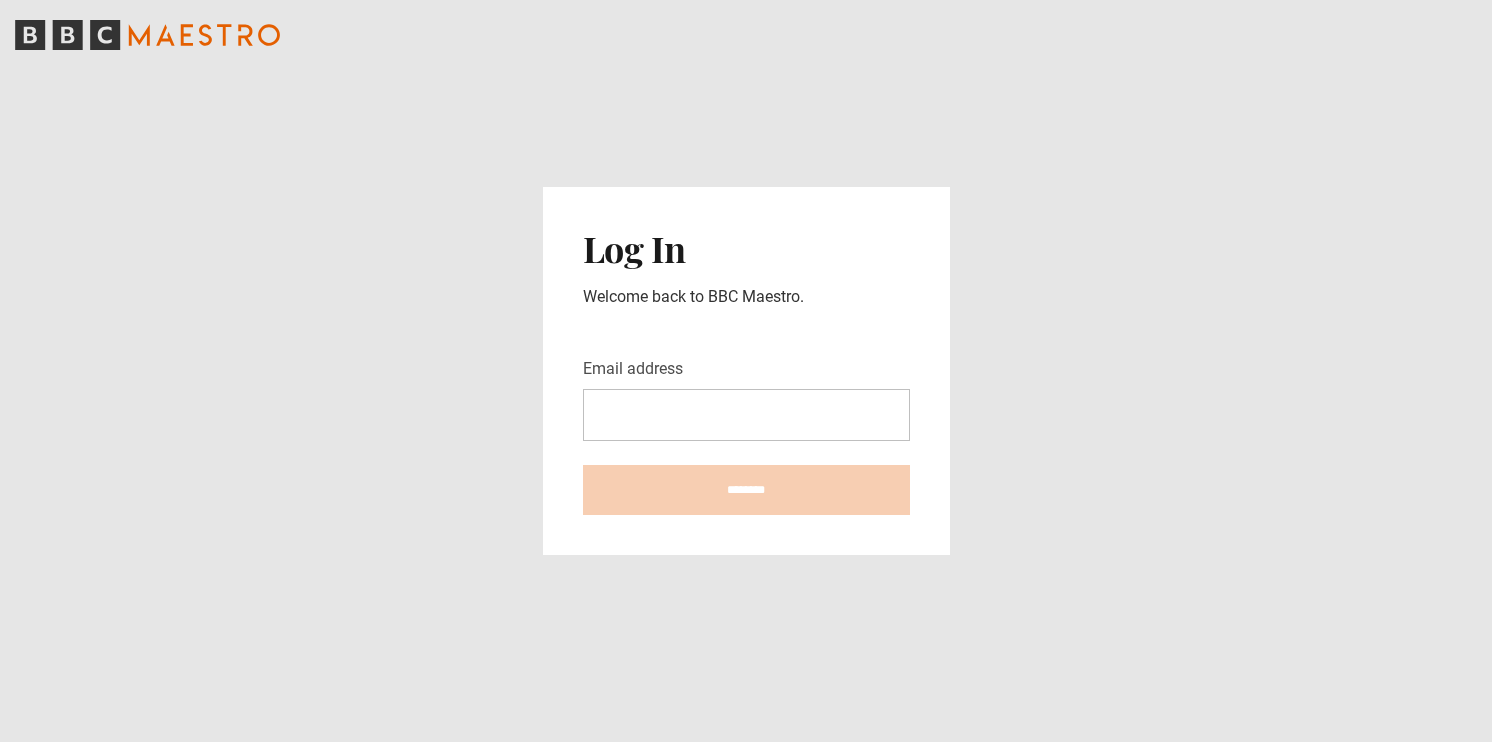 scroll, scrollTop: 0, scrollLeft: 0, axis: both 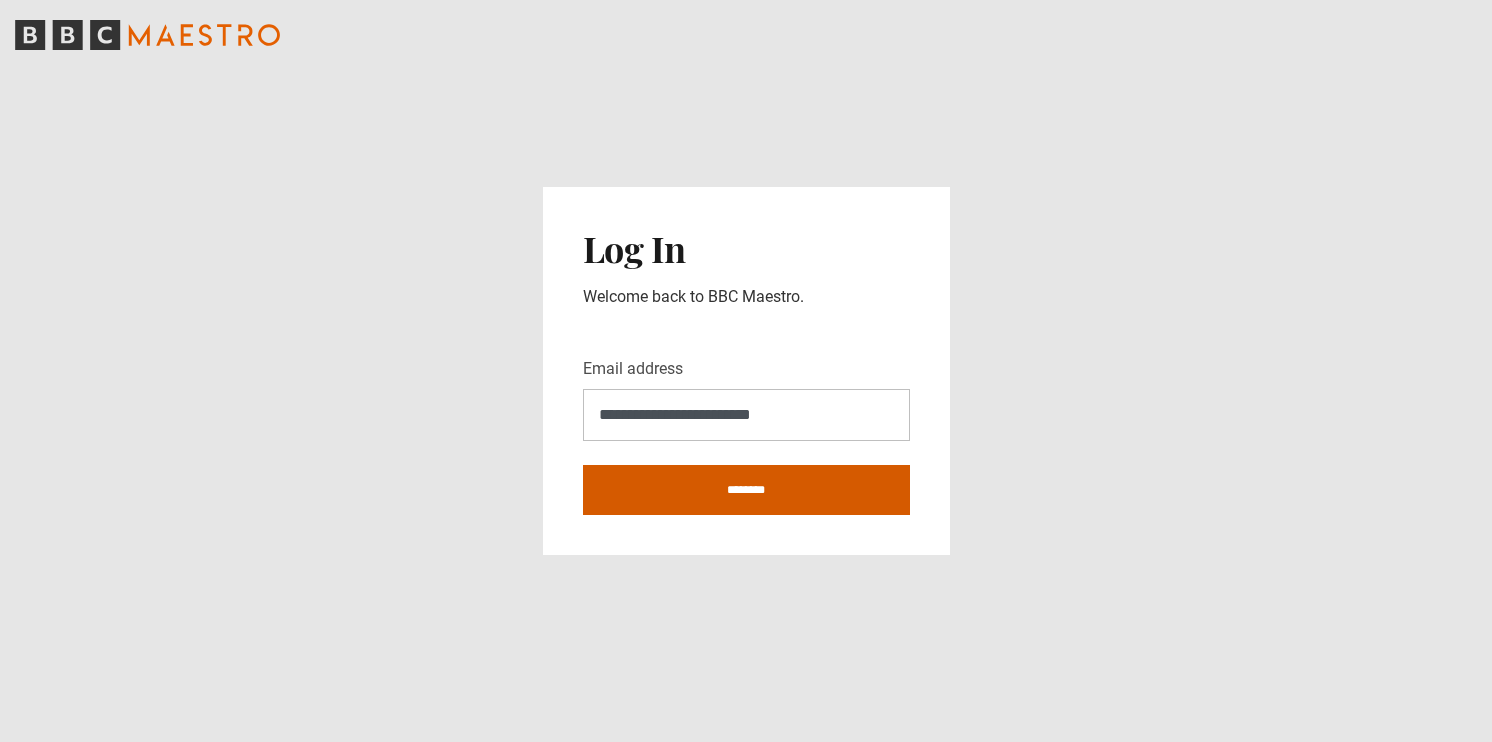 type on "**********" 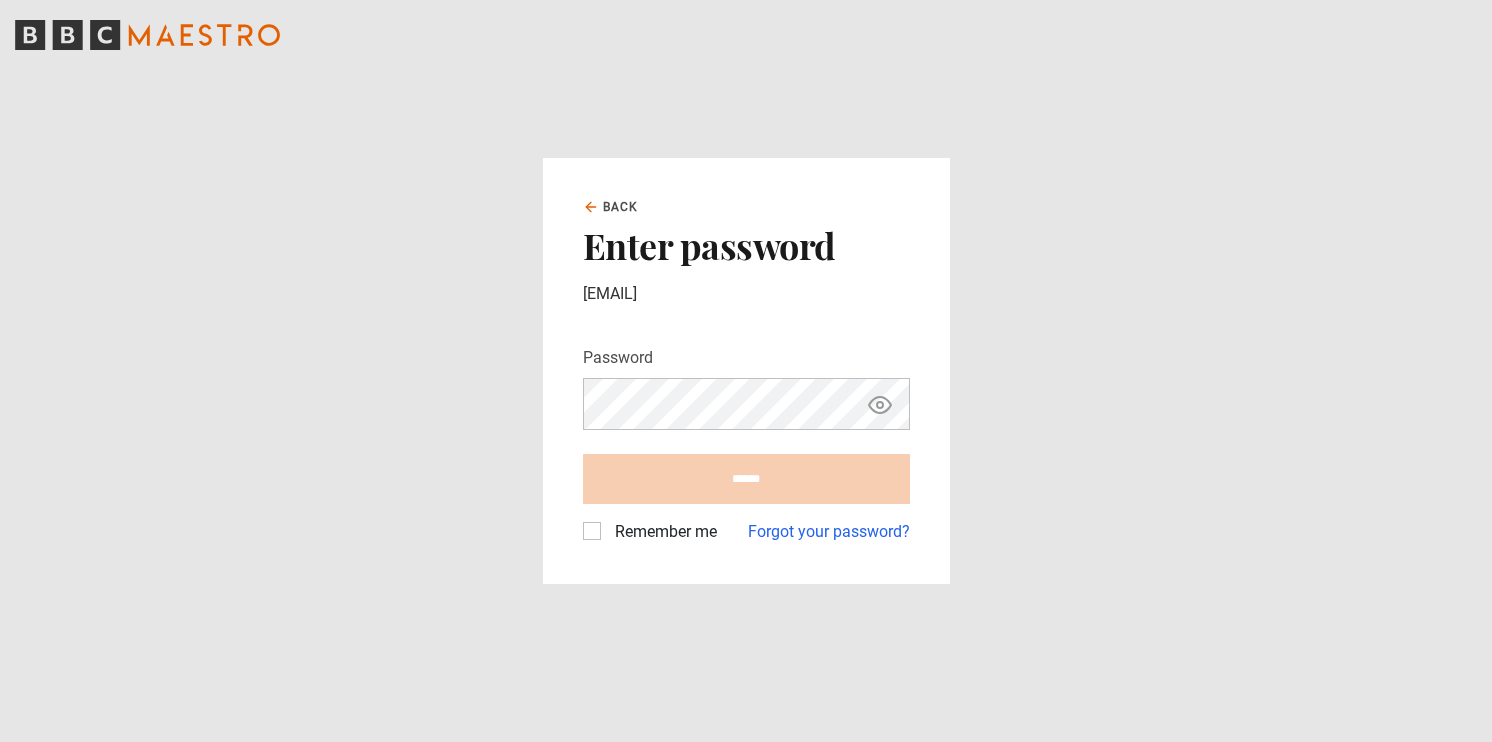 scroll, scrollTop: 0, scrollLeft: 0, axis: both 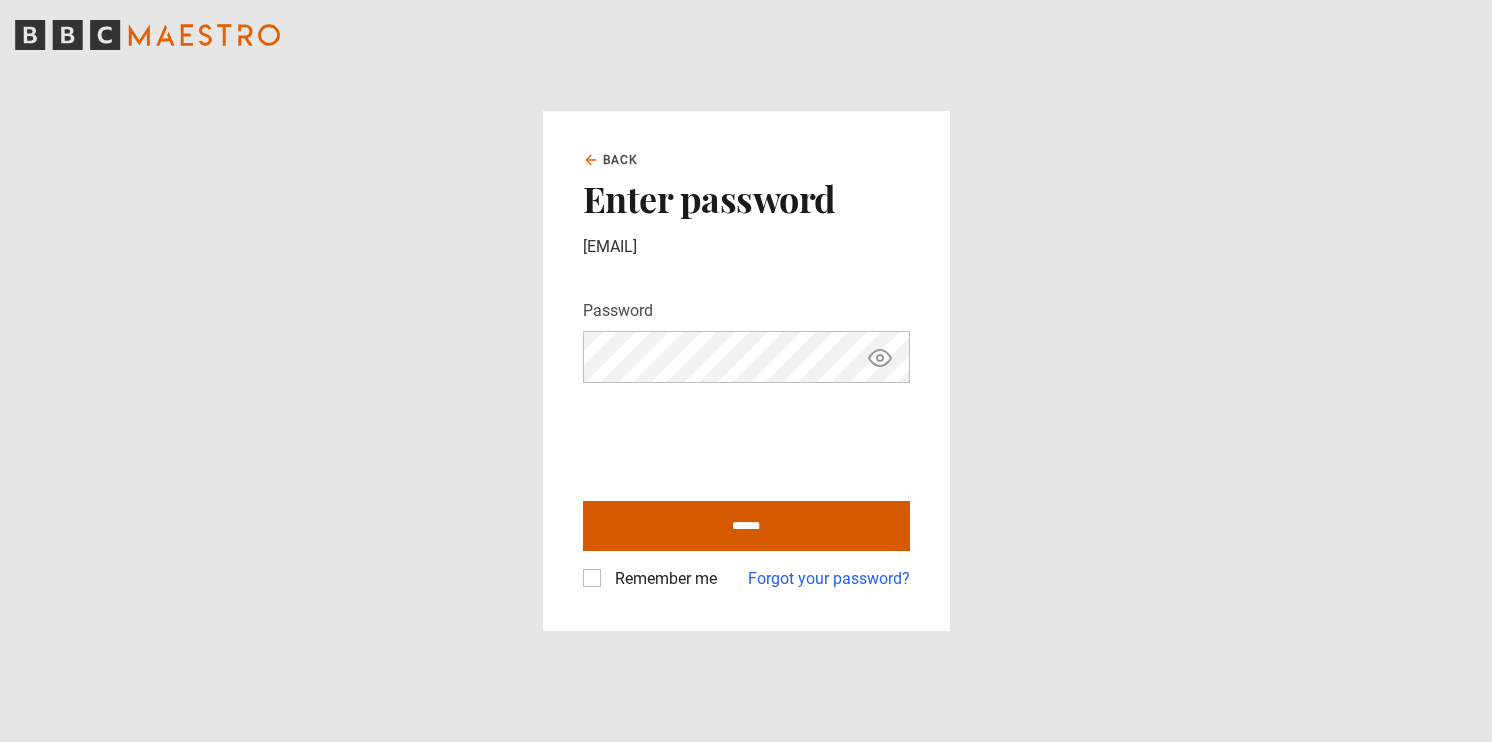 click on "******" at bounding box center [746, 526] 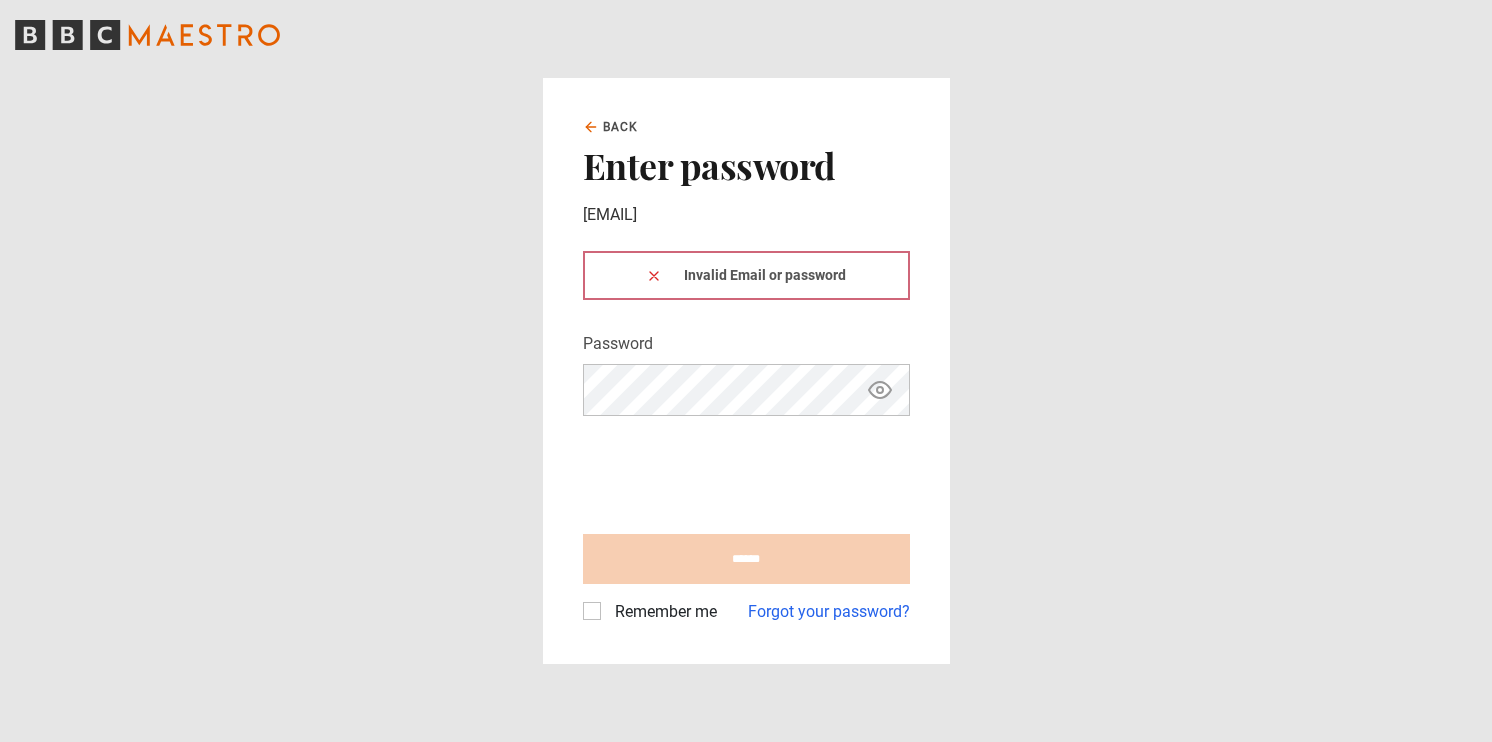 scroll, scrollTop: 0, scrollLeft: 0, axis: both 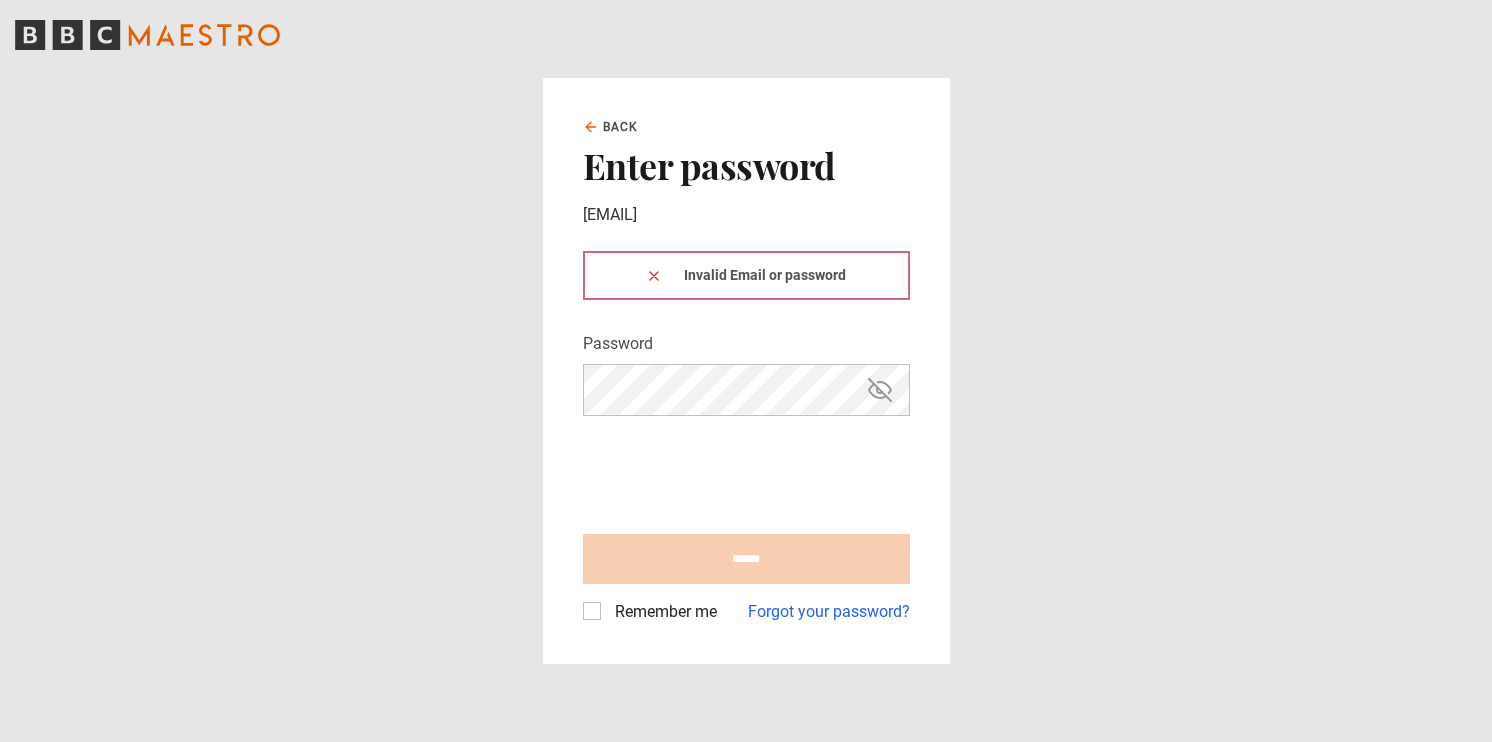 click 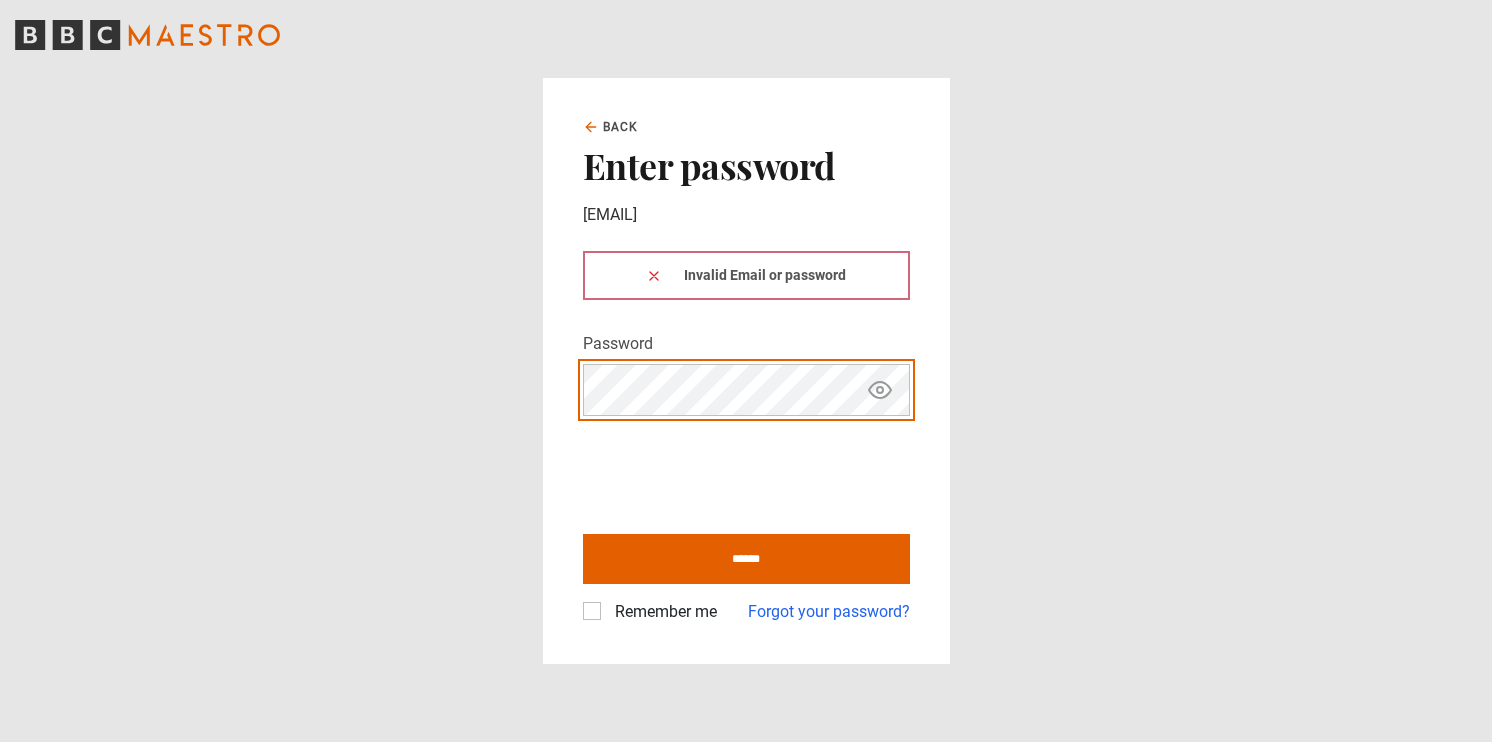 click on "Back
Enter password
jecandsarah@hotmail.co.uk
Invalid Email or password
Password
Your password is hidden
******
Remember me
Forgot your password?" at bounding box center (746, 371) 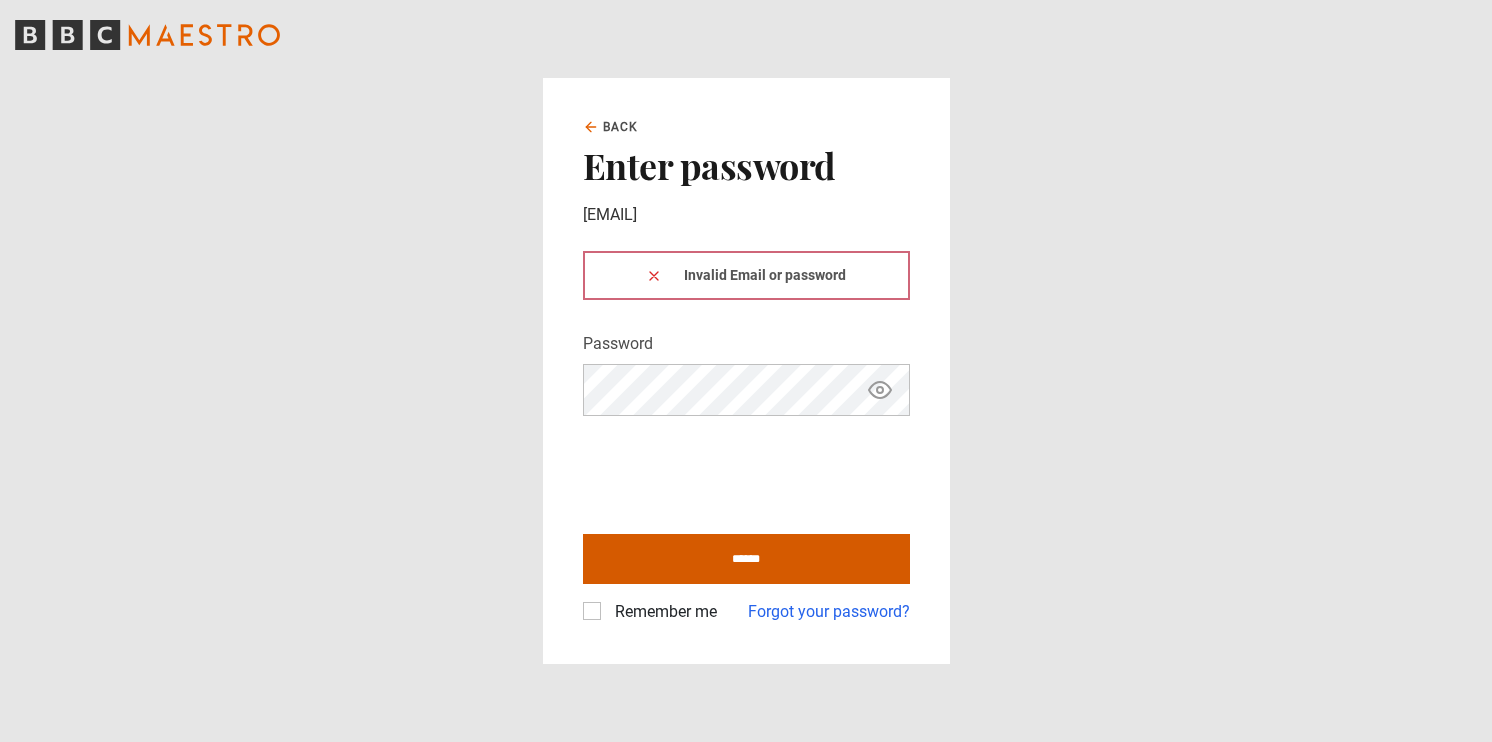 click on "******" at bounding box center (746, 559) 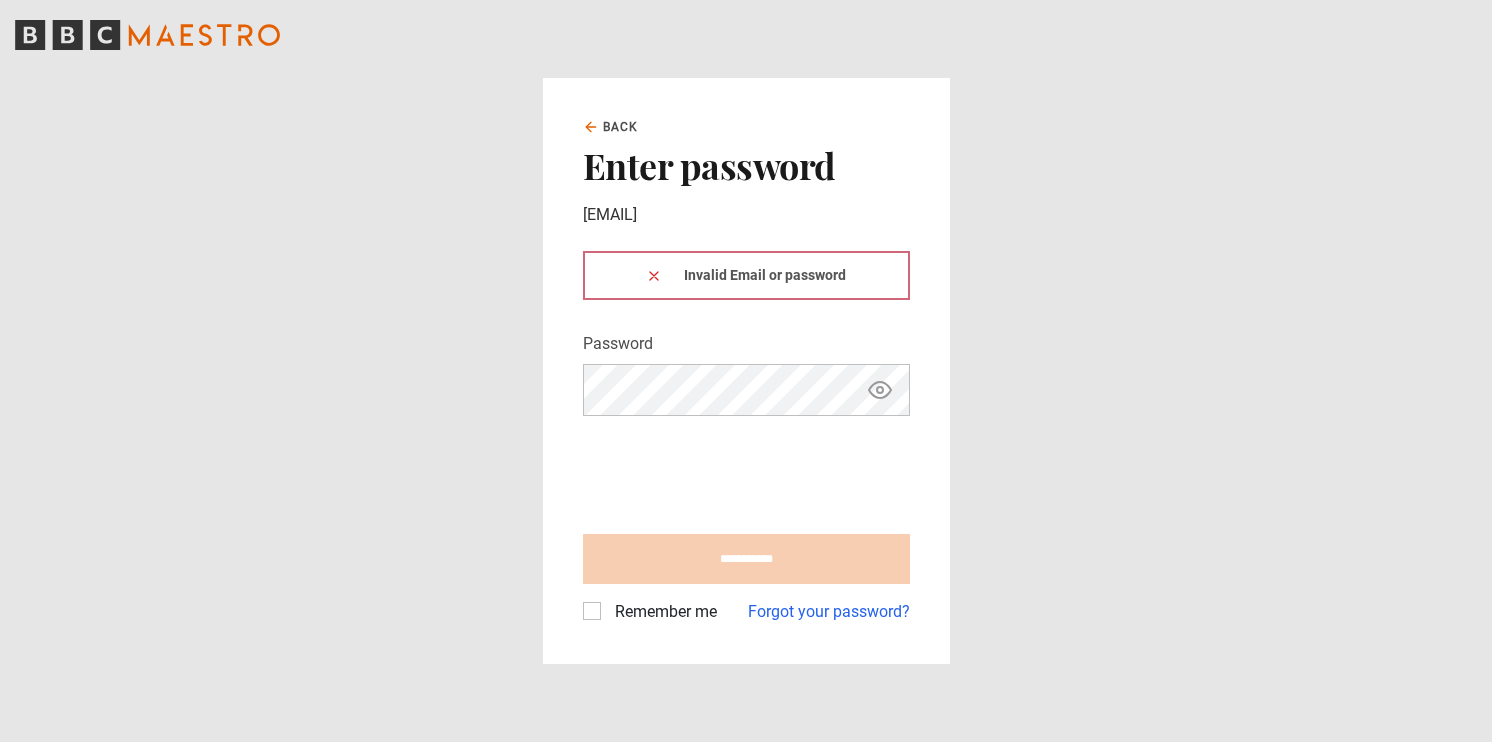 drag, startPoint x: 635, startPoint y: 598, endPoint x: 632, endPoint y: 609, distance: 11.401754 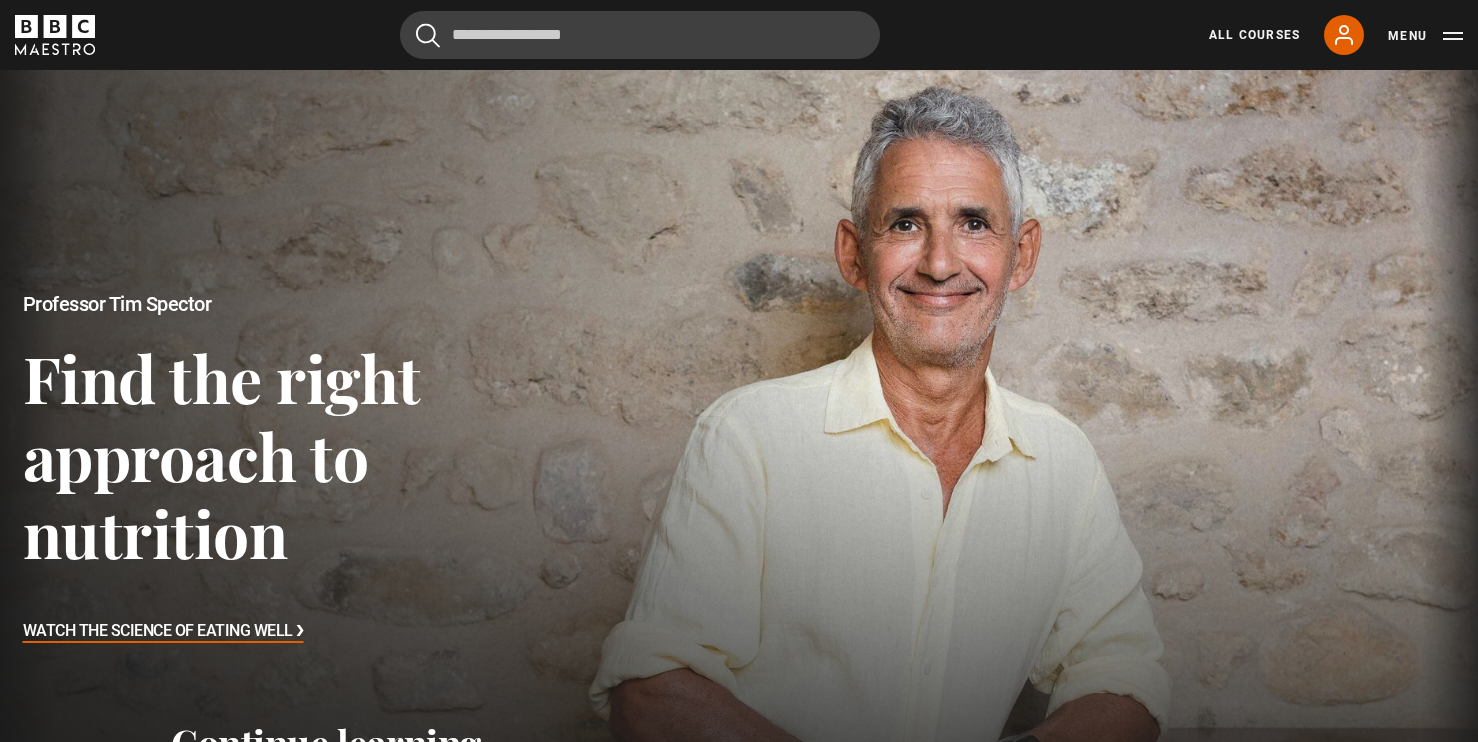 scroll, scrollTop: 0, scrollLeft: 0, axis: both 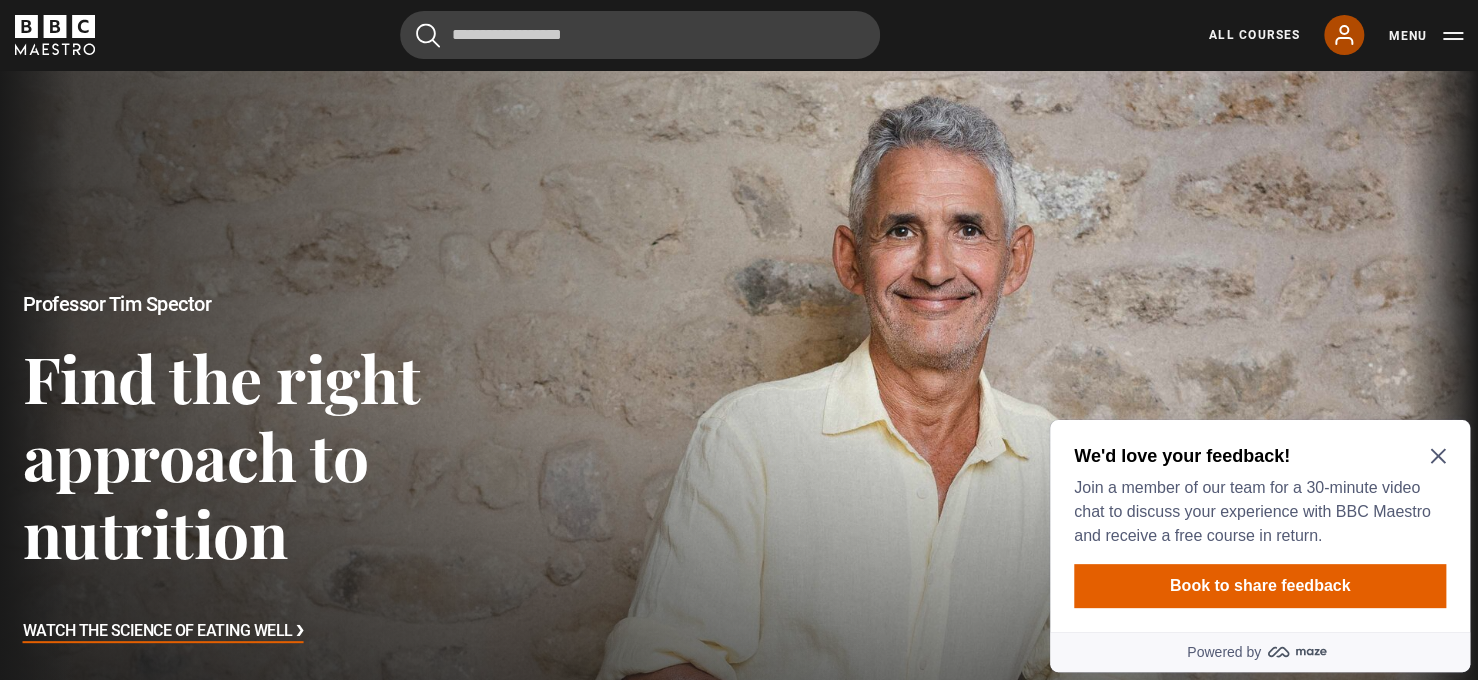click 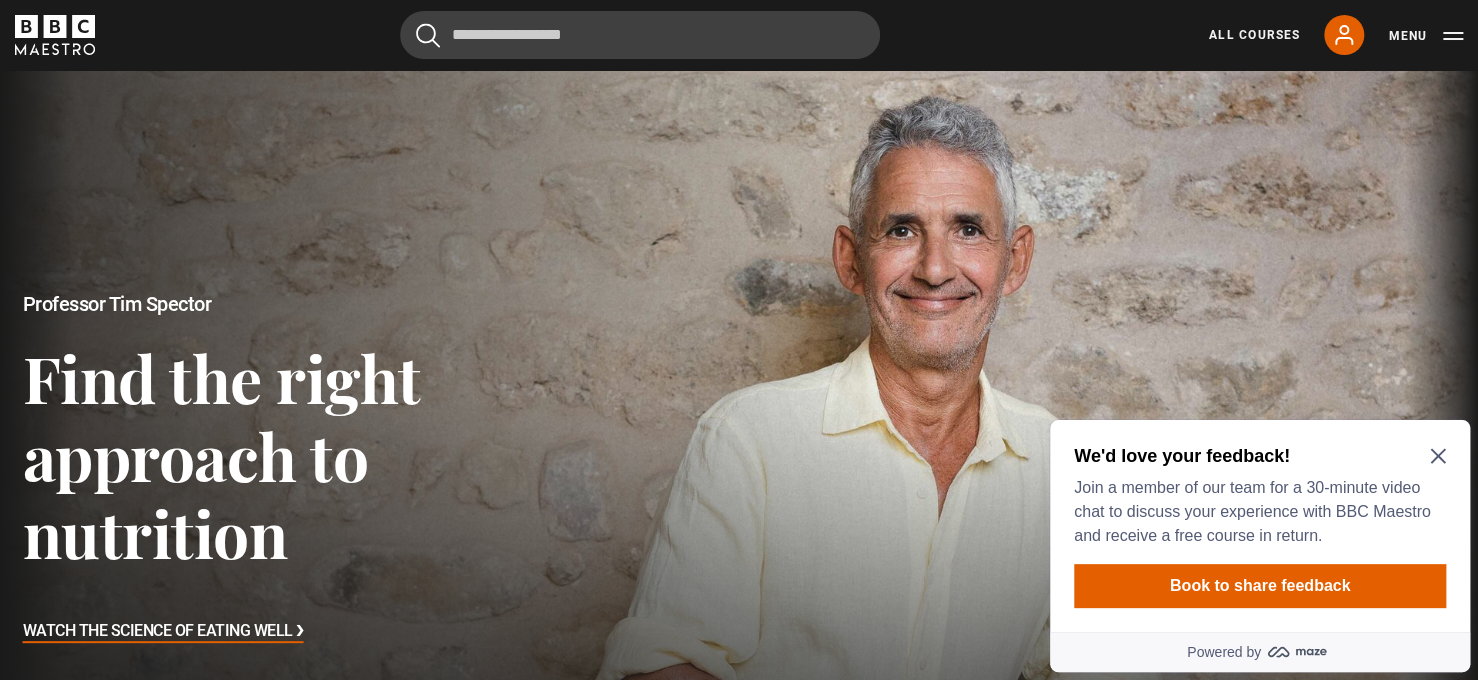 click 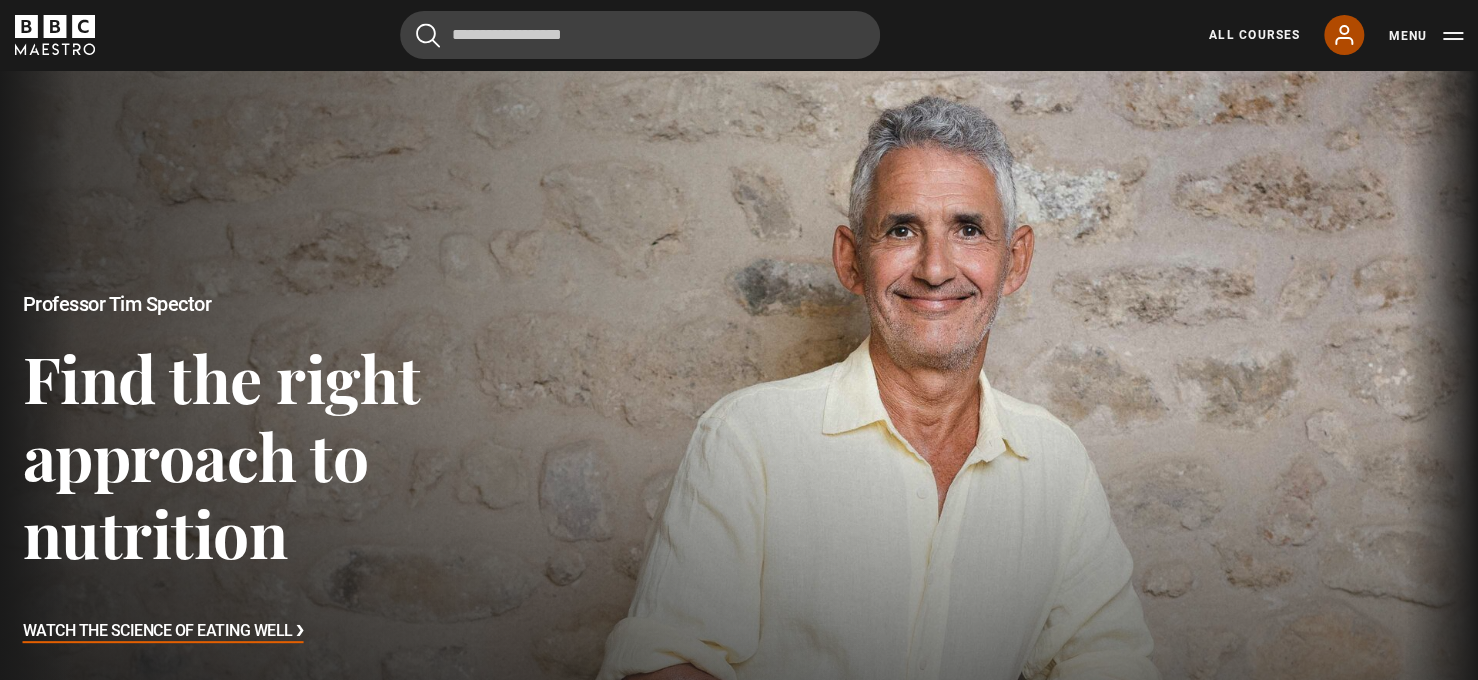 click 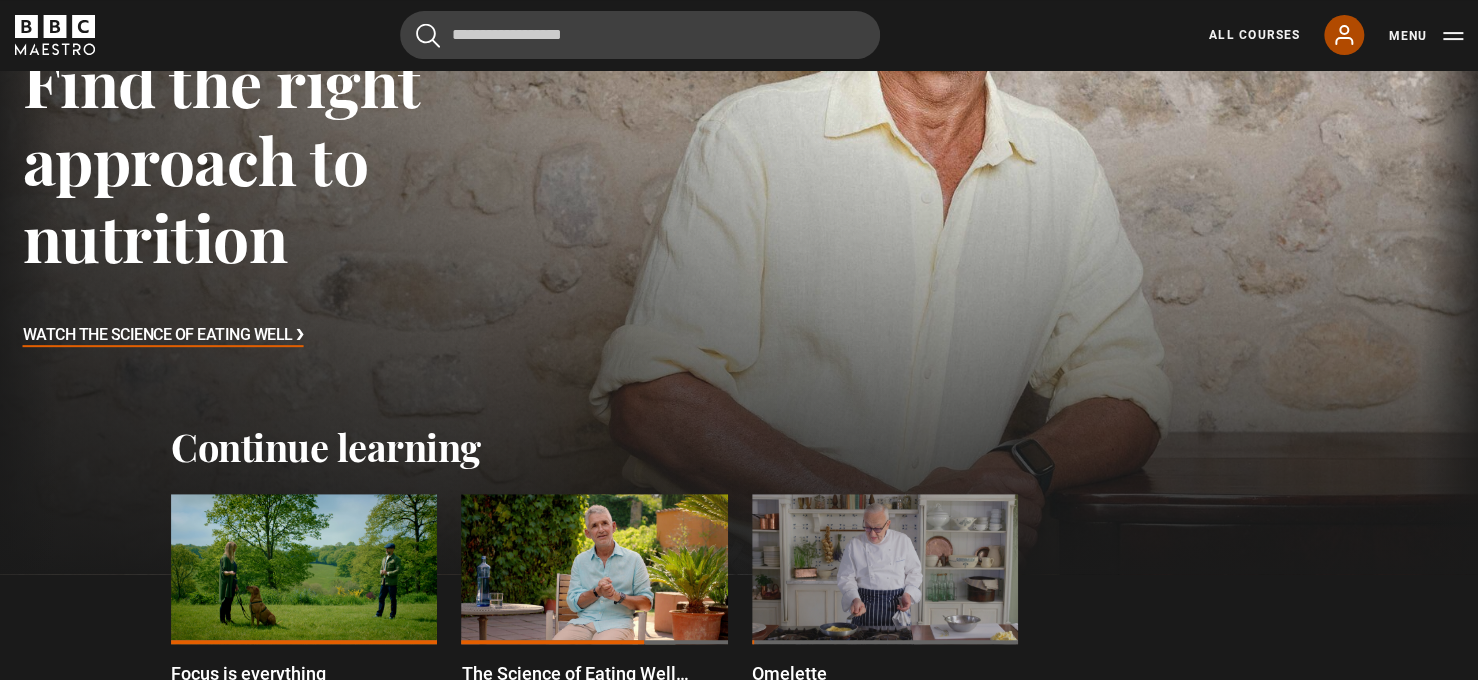 scroll, scrollTop: 0, scrollLeft: 0, axis: both 